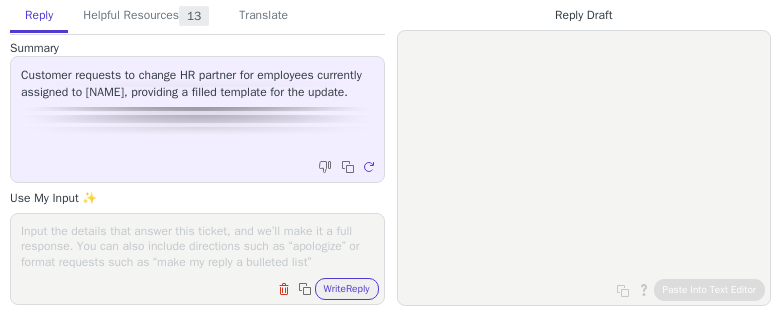 scroll, scrollTop: 0, scrollLeft: 0, axis: both 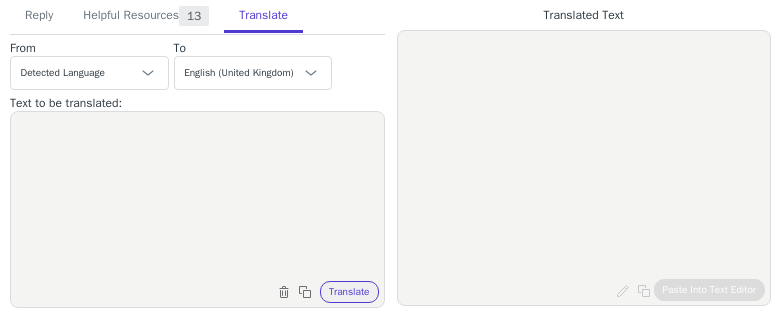 click at bounding box center (197, 197) 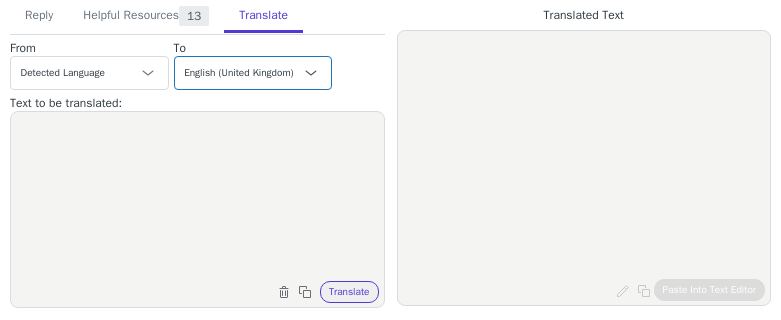 paste on "Hei [NAME],
Da har jeg gjennomført importen,
Importen hadde 0, supert om du kan ta å dobbeltsjekke at alt ser korrekt ut 🙂
Om noe er feil er det bare å si ifra så skal vi forsøke å korrigere på det.
Lukker saken,
Ha en fin dag videre! 😊️" 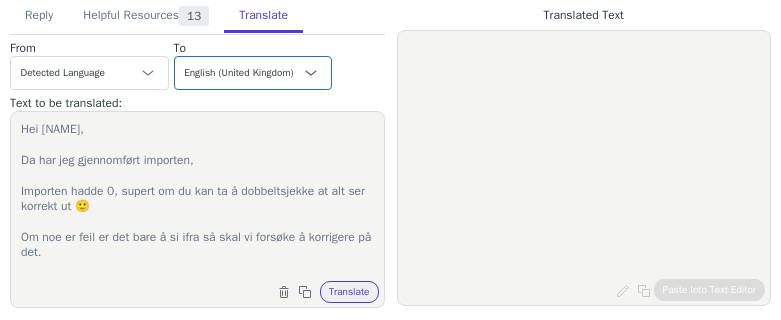 type on "Hei [NAME],
Da har jeg gjennomført importen,
Importen hadde 0, supert om du kan ta å dobbeltsjekke at alt ser korrekt ut 🙂
Om noe er feil er det bare å si ifra så skal vi forsøke å korrigere på det.
Lukker saken,
Ha en fin dag videre! 😊️" 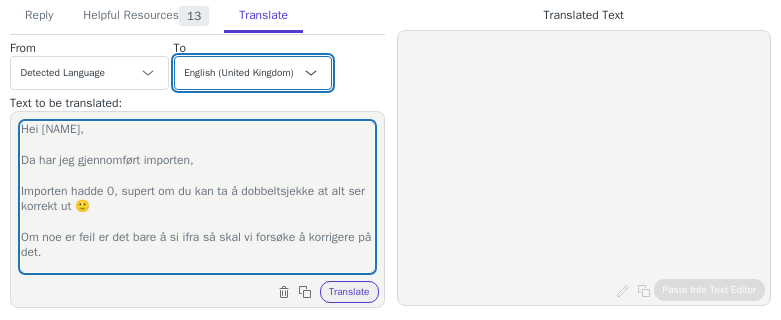 scroll, scrollTop: 50, scrollLeft: 0, axis: vertical 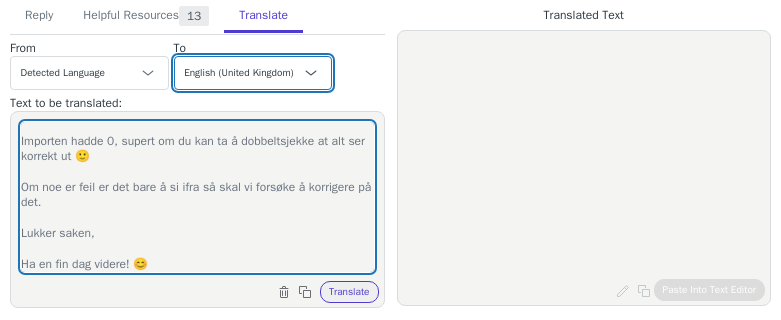 click on "Czech English Danish - dansk Dutch French French (Canada) German Italian Japanese Korean Norwegian Polish Portuguese Portuguese (Brazil) Slovak Spanish Swedish - svenska English (United Kingdom) Norwegian - norsk" at bounding box center [253, 73] 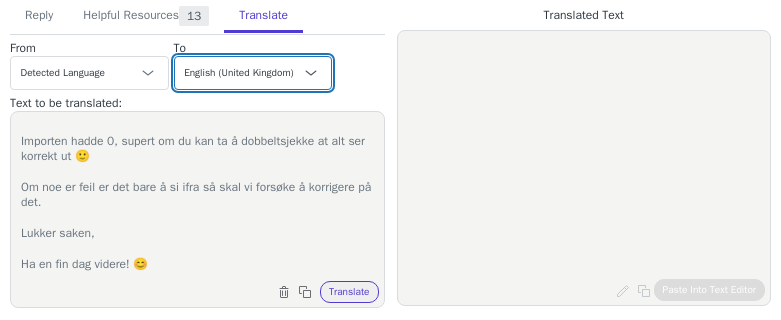 select on "sv" 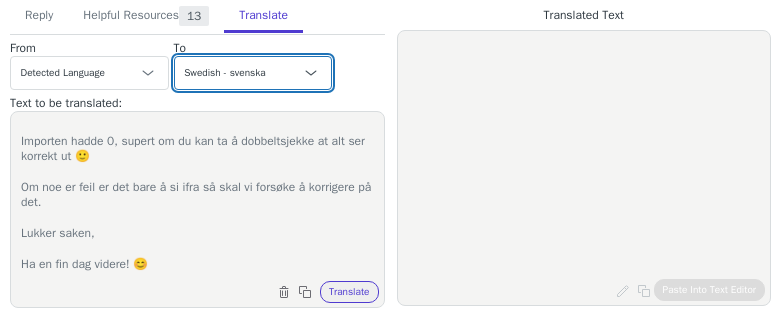 click on "Czech English Danish - dansk Dutch French French (Canada) German Italian Japanese Korean Norwegian Polish Portuguese Portuguese (Brazil) Slovak Spanish Swedish - svenska English (United Kingdom) Norwegian - norsk" at bounding box center (253, 73) 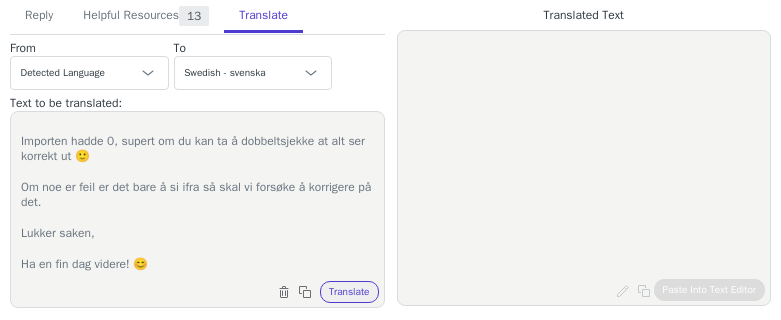 click on "Hei [NAME],
Da har jeg gjennomført importen,
Importen hadde 0, supert om du kan ta å dobbeltsjekke at alt ser korrekt ut 🙂
Om noe er feil er det bare å si ifra så skal vi forsøke å korrigere på det.
Lukker saken,
Ha en fin dag videre! 😊️ Clear text Copy to clipboard Translate" at bounding box center (197, 209) 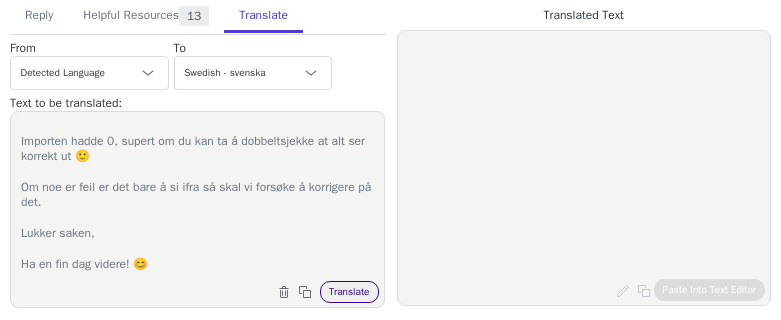 click on "Translate" at bounding box center [349, 292] 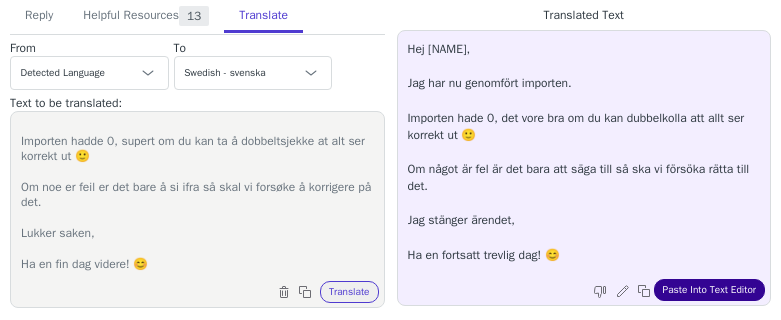click on "Paste Into Text Editor" at bounding box center (709, 290) 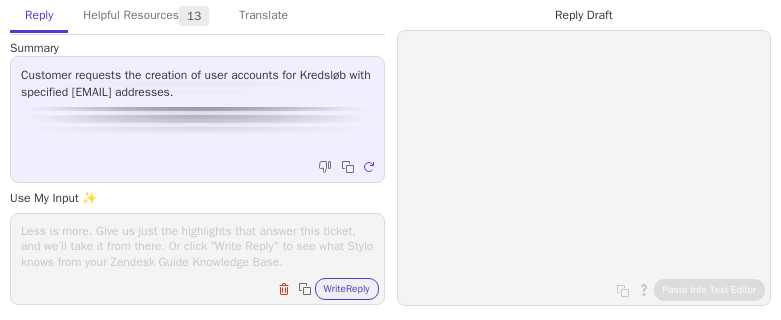 scroll, scrollTop: 0, scrollLeft: 0, axis: both 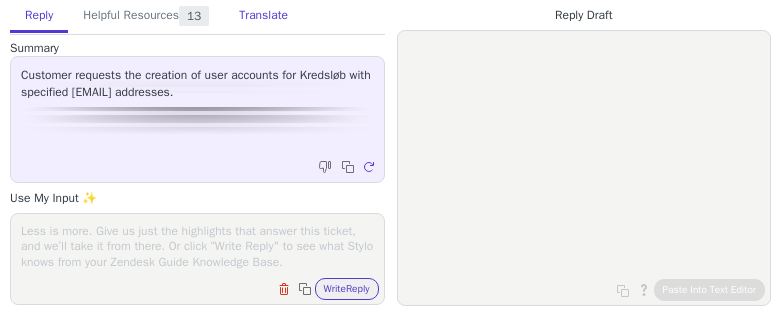 click on "Translate" at bounding box center [263, 16] 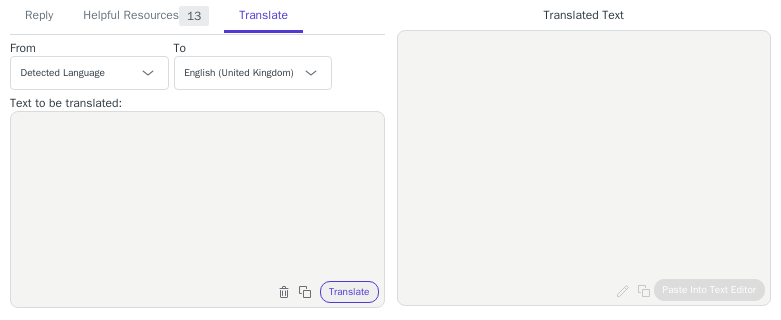 click at bounding box center (197, 197) 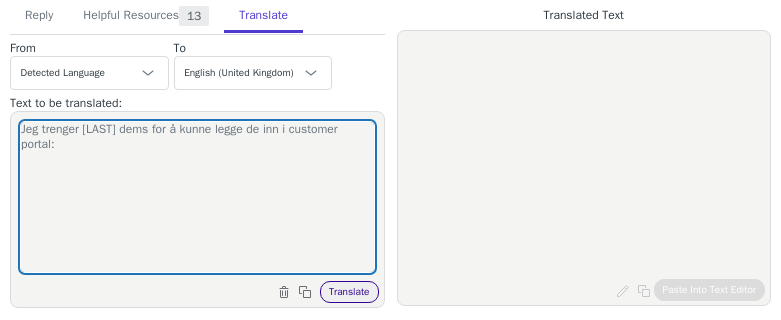 click on "Translate" at bounding box center (349, 292) 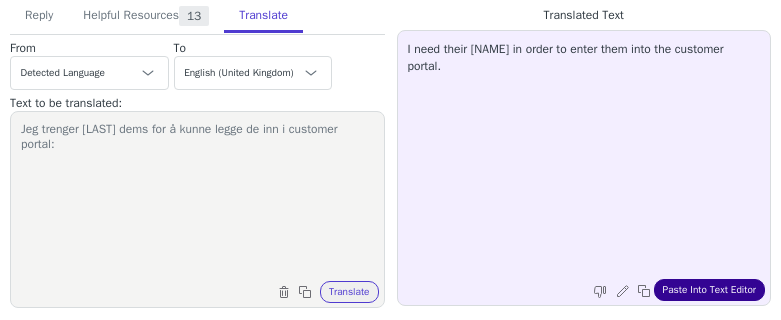 click on "Paste Into Text Editor" at bounding box center (709, 290) 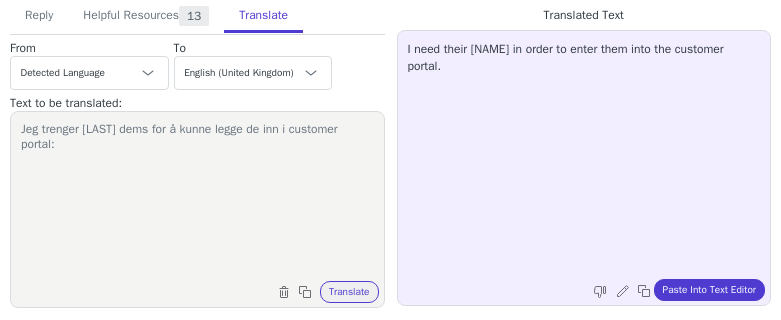 click on "Jeg trenger navnene dems for å kunne legge de inn i customer portal:" at bounding box center (197, 197) 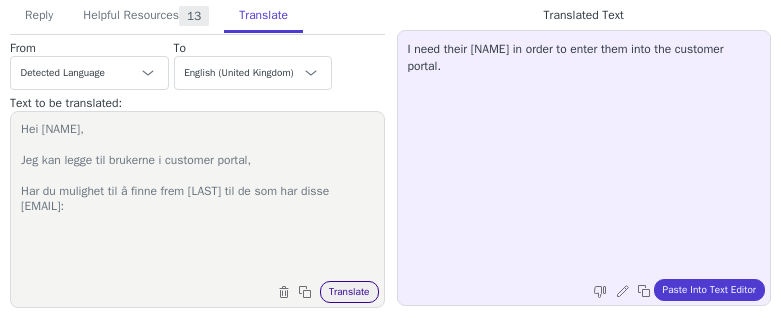 type on "Hei Jonas,
Jeg kan legge til brukerne i customer portal,
Har du mulighet til å finne frem navnene til de som har disse Epostene her:" 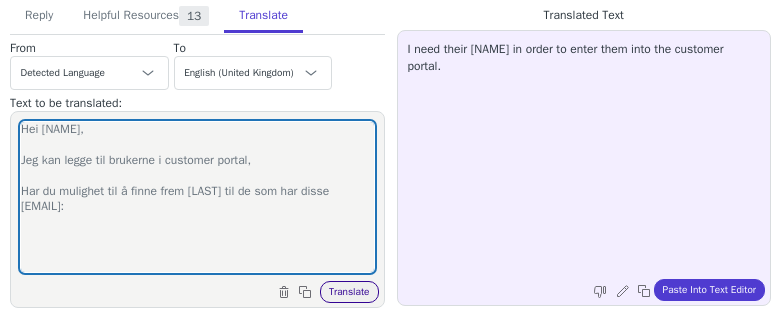 click on "Translate" at bounding box center (349, 292) 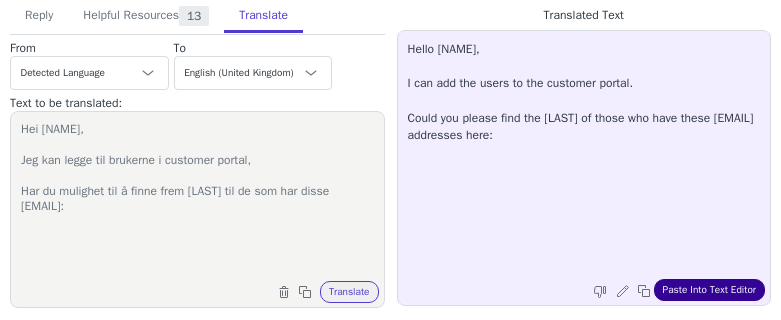 click on "Paste Into Text Editor" at bounding box center [709, 290] 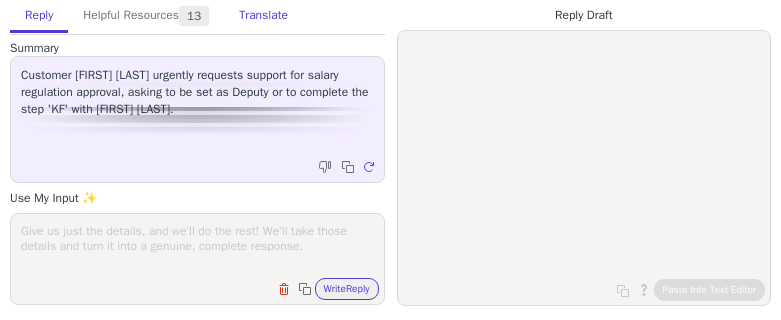 scroll, scrollTop: 0, scrollLeft: 0, axis: both 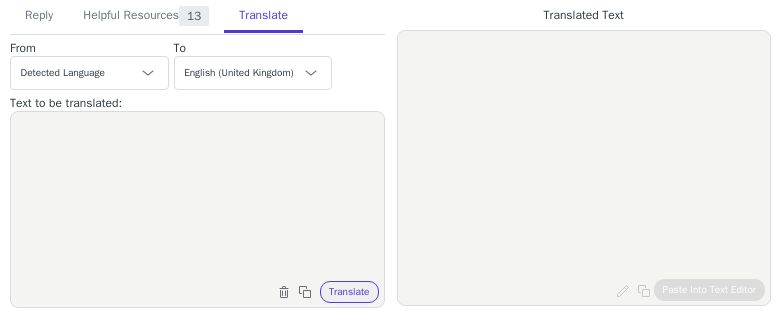 click at bounding box center (197, 197) 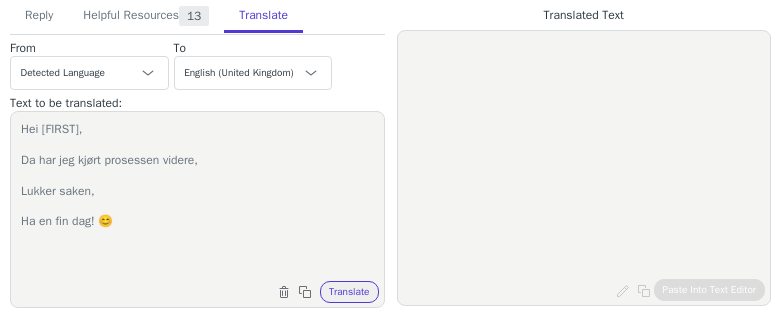 type on "Hei Mette,
Da har jeg kjørt prosessen videre,
Lukker saken,
Ha en fin dag! 😊️" 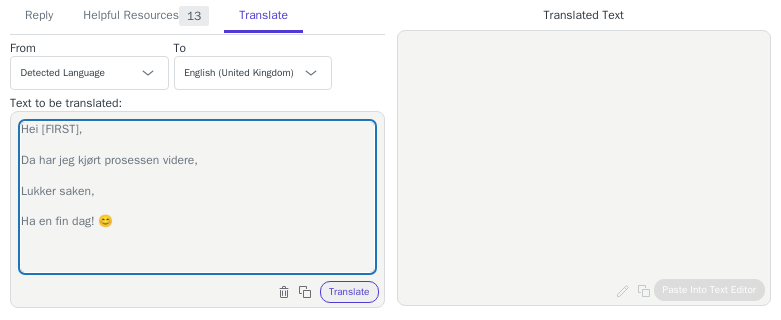 click on "Clear text Copy to clipboard Translate" at bounding box center (207, 290) 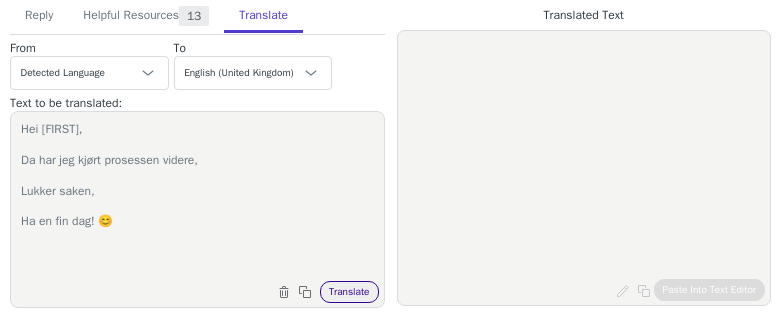click on "Translate" at bounding box center (349, 292) 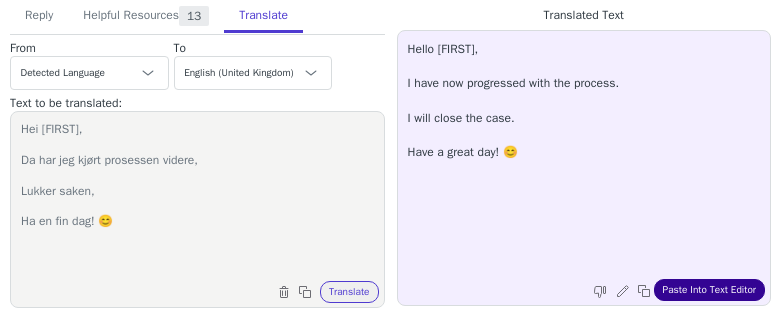 click on "Paste Into Text Editor" at bounding box center [709, 290] 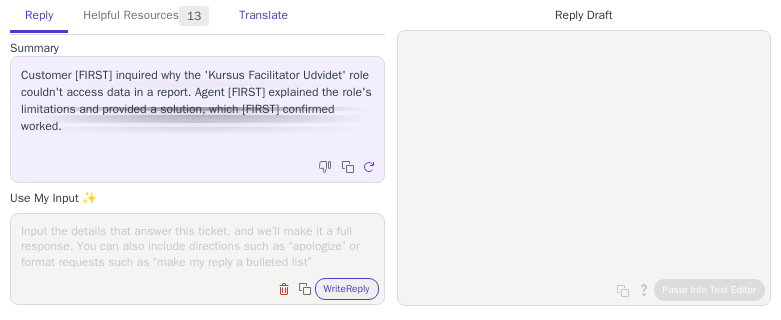 scroll, scrollTop: 0, scrollLeft: 0, axis: both 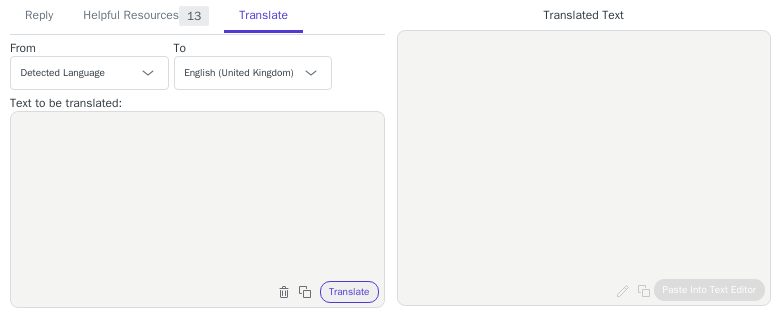click at bounding box center (197, 197) 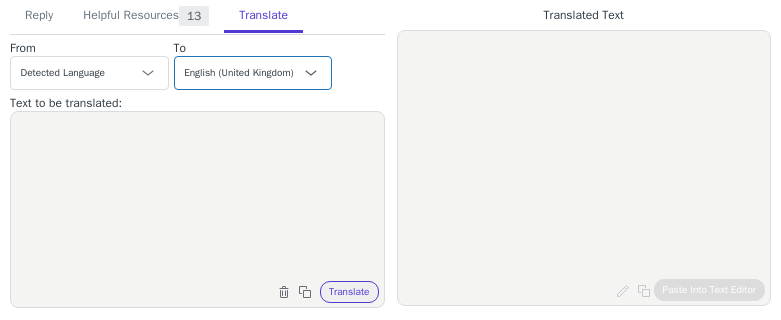 paste on "Hej MEtte,
Ingen orsak 🙂
Jeg lukker saken,
Ta kontakt igjen om du har noen oppfølgingsspørsmål.
Ha en fin dag videre! 😊️" 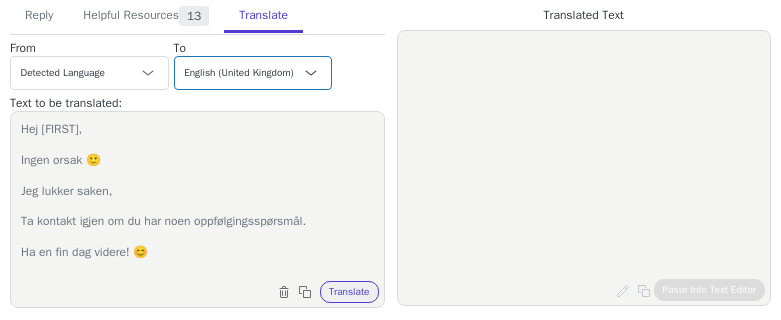 type on "Hej MEtte,
Ingen orsak 🙂
Jeg lukker saken,
Ta kontakt igjen om du har noen oppfølgingsspørsmål.
Ha en fin dag videre! 😊️" 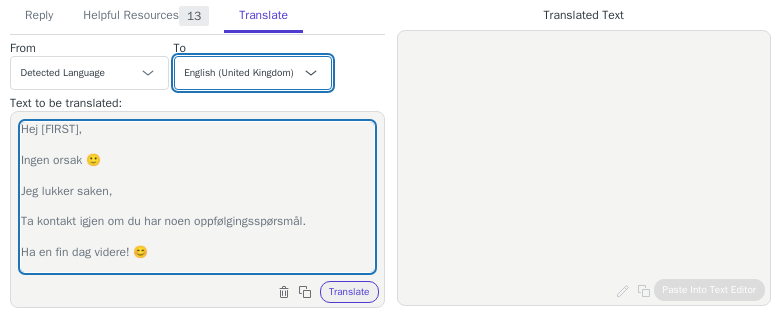 click on "Czech English Danish - dansk Dutch French French (Canada) German Italian Japanese Korean Norwegian Polish Portuguese Portuguese (Brazil) Slovak Spanish Swedish - svenska English (United Kingdom) Norwegian - norsk" at bounding box center (253, 73) 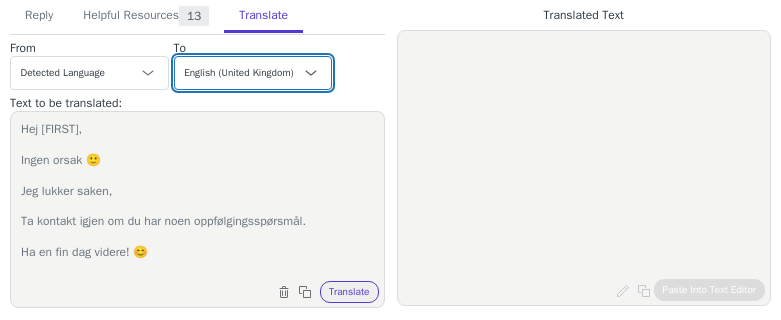 select on "da" 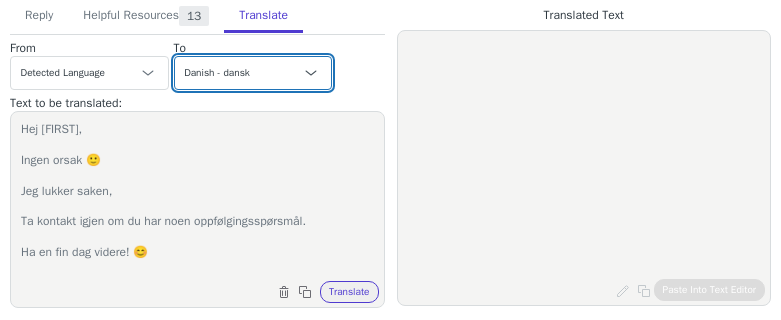 click on "Czech English Danish - dansk Dutch French French (Canada) German Italian Japanese Korean Norwegian Polish Portuguese Portuguese (Brazil) Slovak Spanish Swedish - svenska English (United Kingdom) Norwegian - norsk" at bounding box center [253, 73] 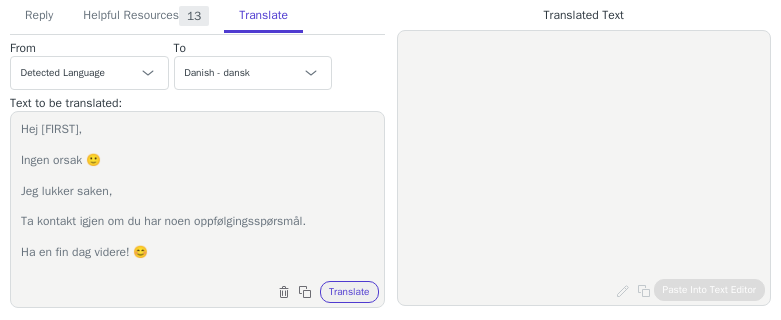click on "Clear text Copy to clipboard Translate" at bounding box center [207, 290] 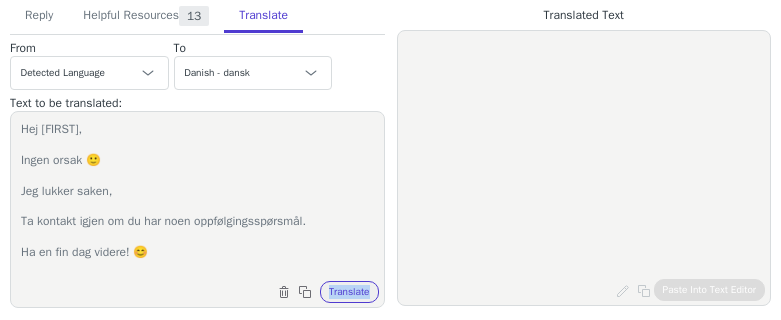 click on "Clear text Copy to clipboard Translate" at bounding box center (207, 290) 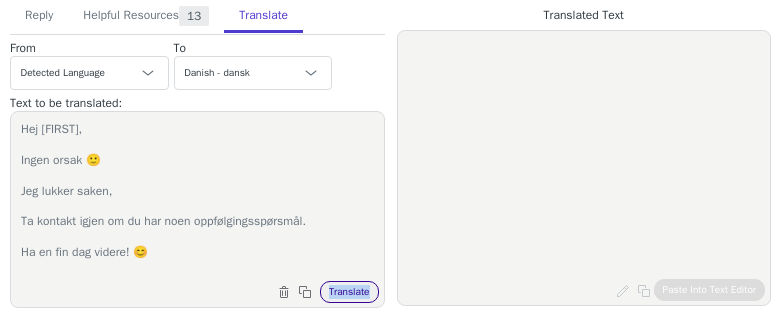 click on "Translate" at bounding box center [349, 292] 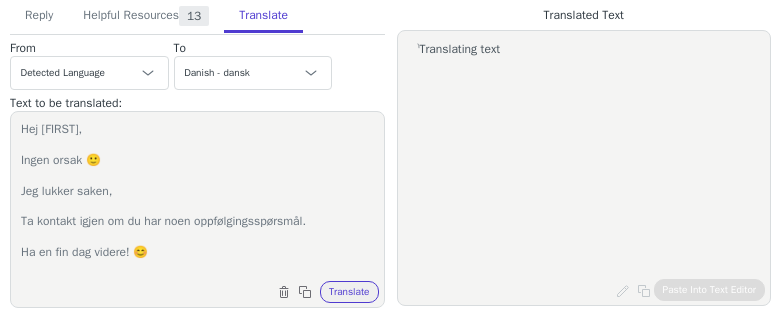 click on "Hej MEtte,
Ingen orsak 🙂
Jeg lukker saken,
Ta kontakt igjen om du har noen oppfølgingsspørsmål.
Ha en fin dag videre! 😊️" at bounding box center [197, 197] 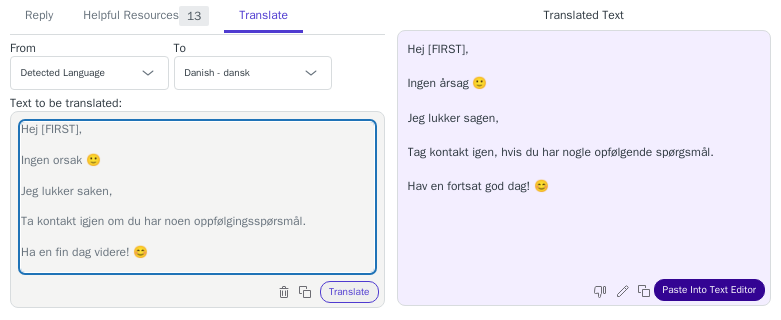 click on "Paste Into Text Editor" at bounding box center [709, 290] 